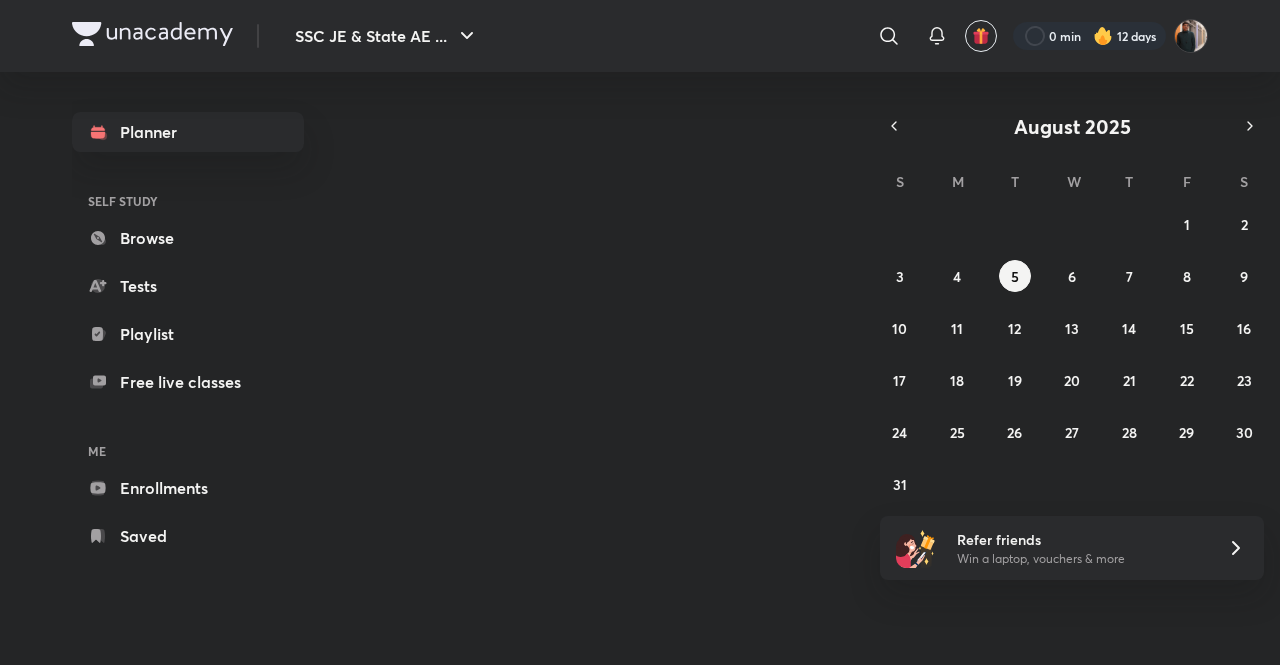 scroll, scrollTop: 0, scrollLeft: 0, axis: both 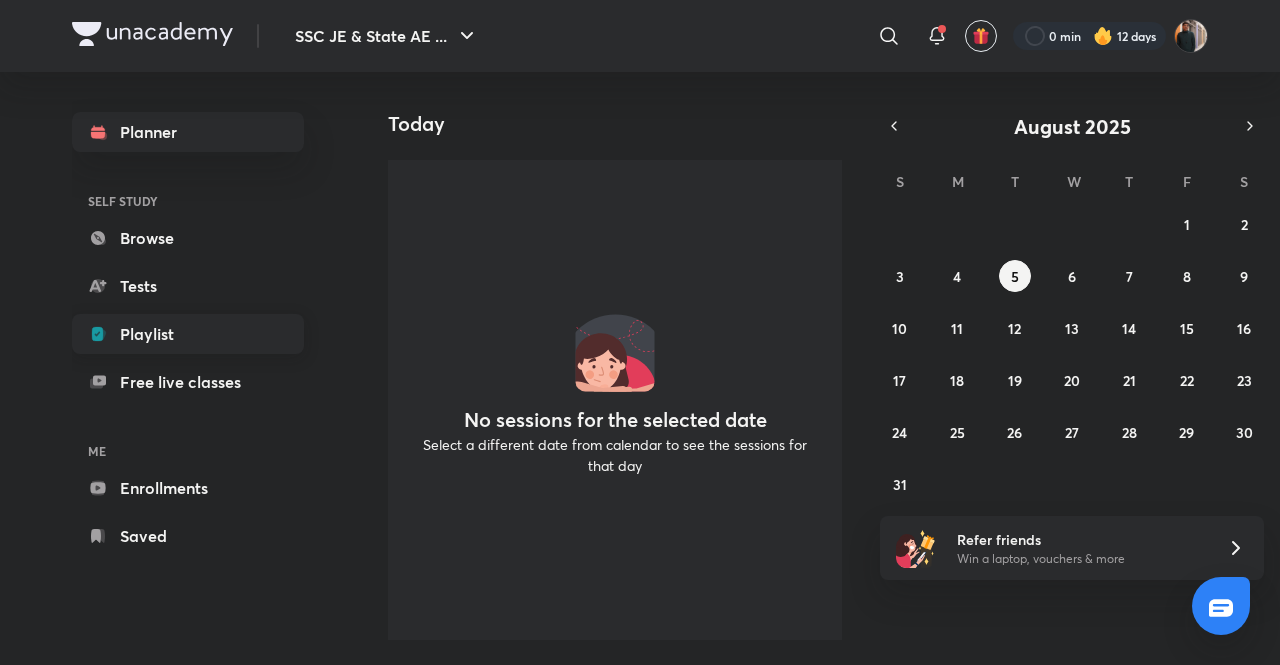 click on "Playlist" at bounding box center [188, 334] 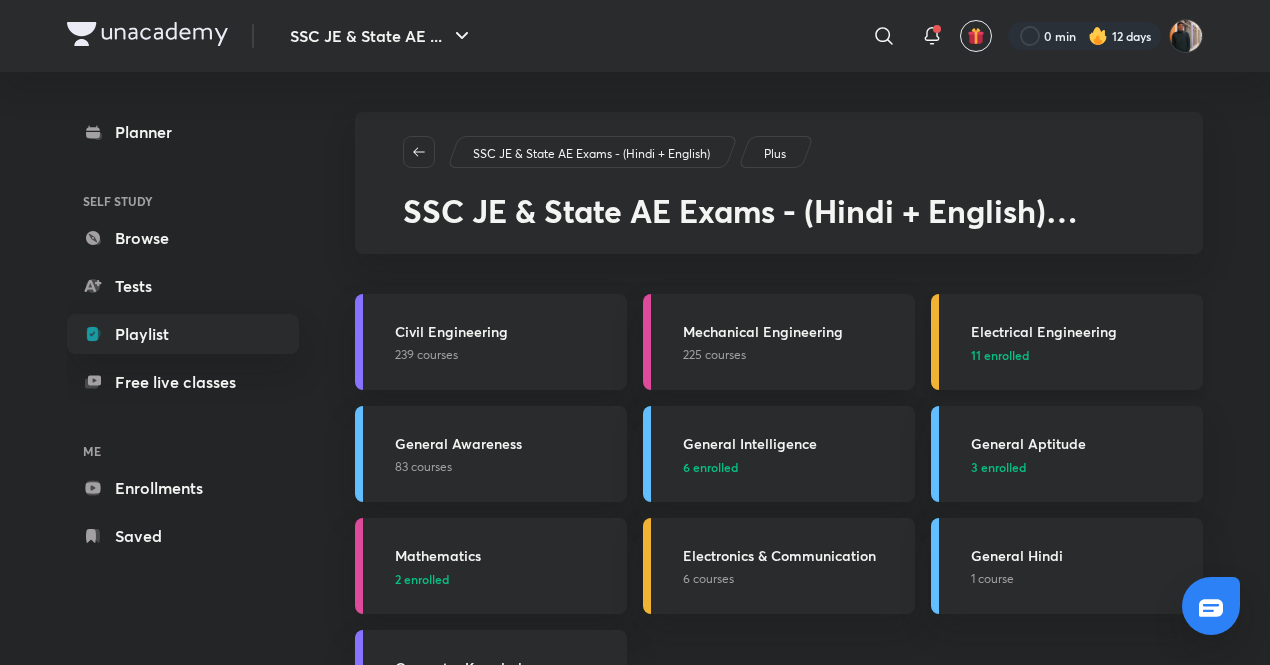 click on "Electrical Engineering 11 enrolled" at bounding box center (1081, 342) 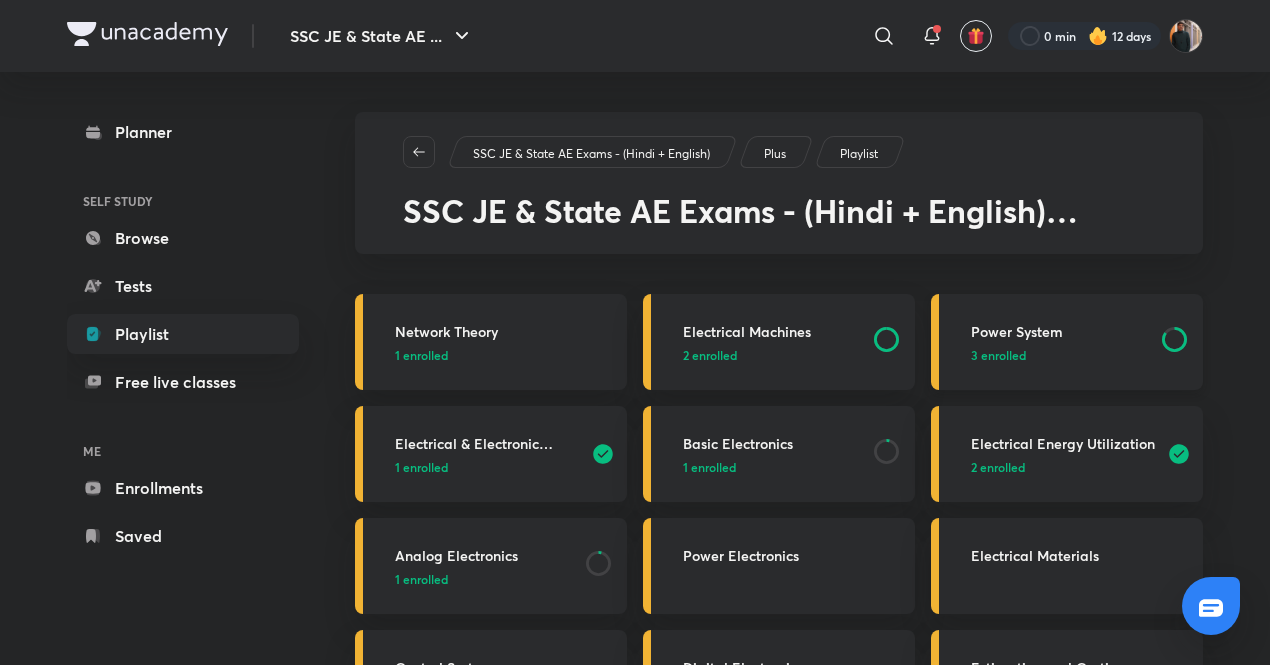 click on "Power System" at bounding box center [1060, 331] 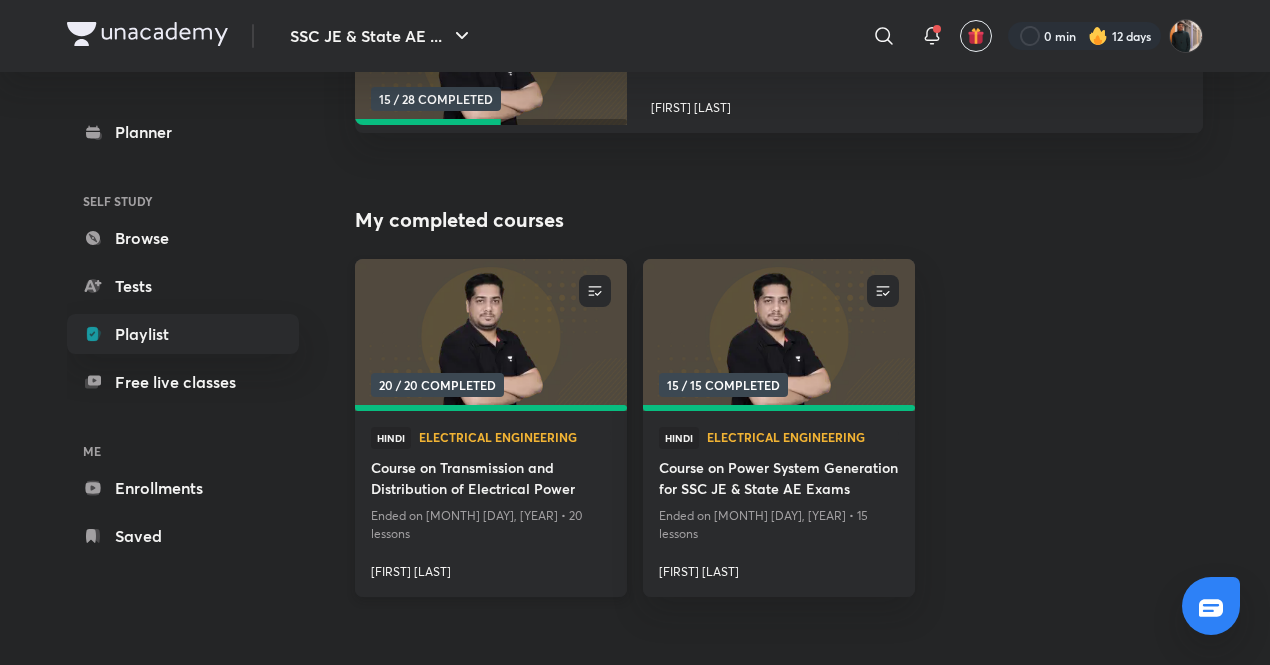 scroll, scrollTop: 400, scrollLeft: 0, axis: vertical 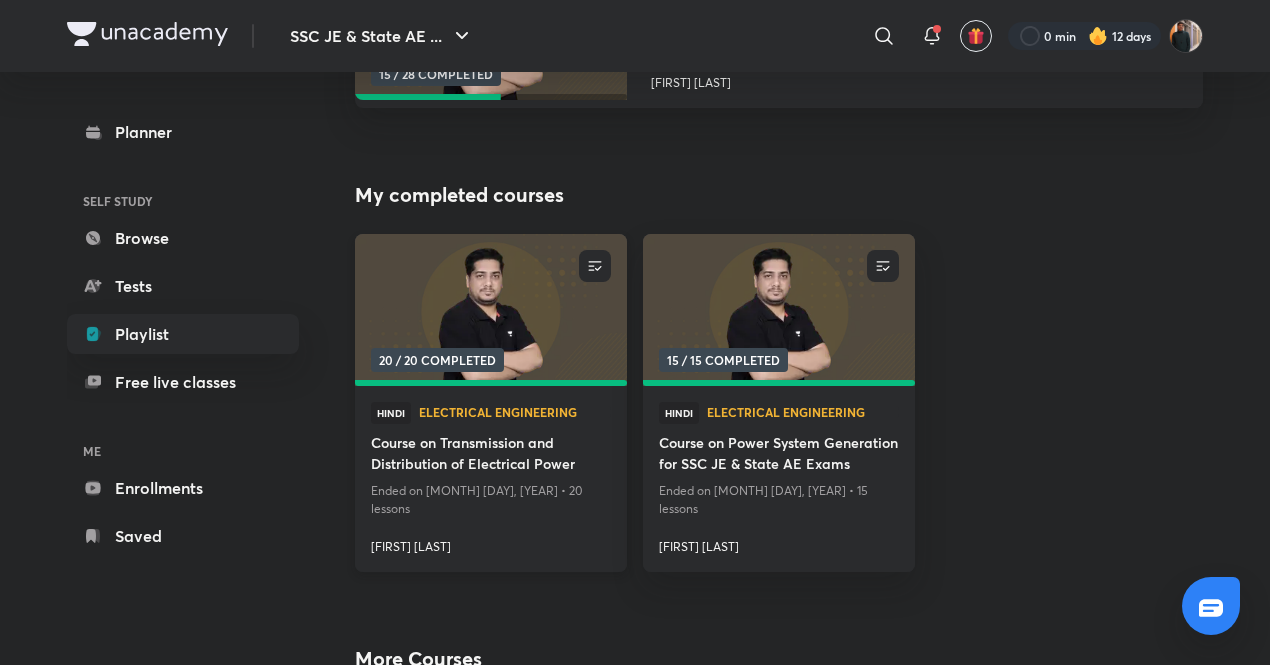 click at bounding box center (490, 310) 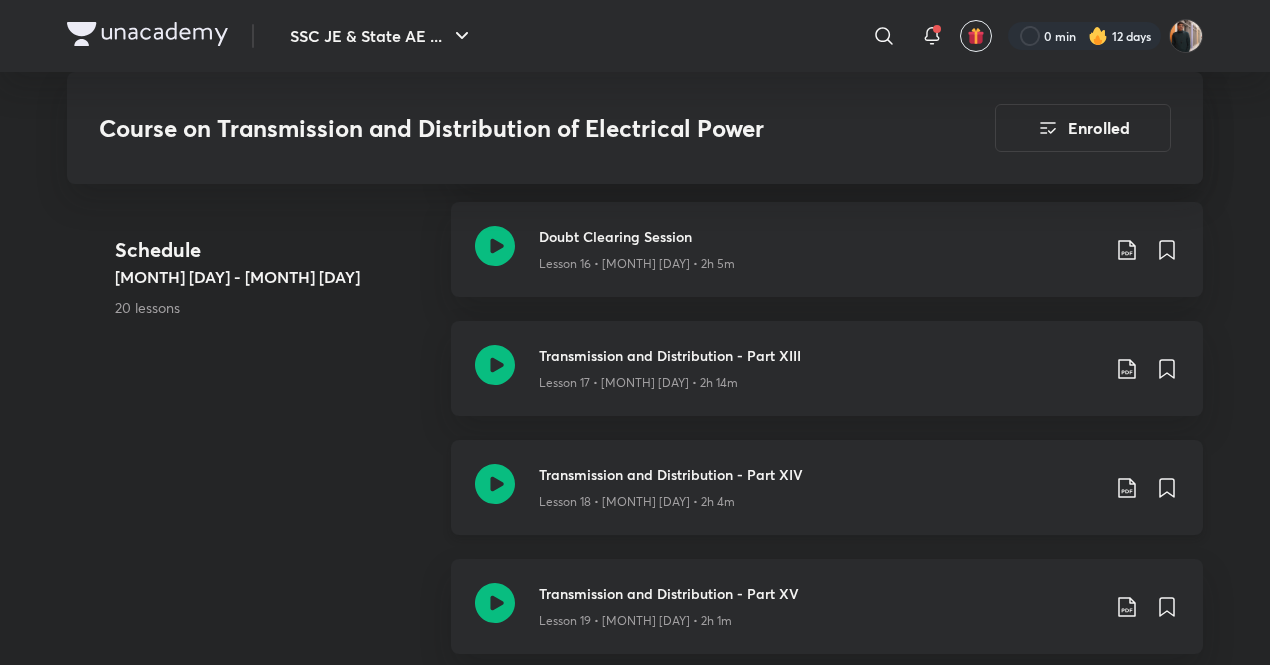 scroll, scrollTop: 2527, scrollLeft: 0, axis: vertical 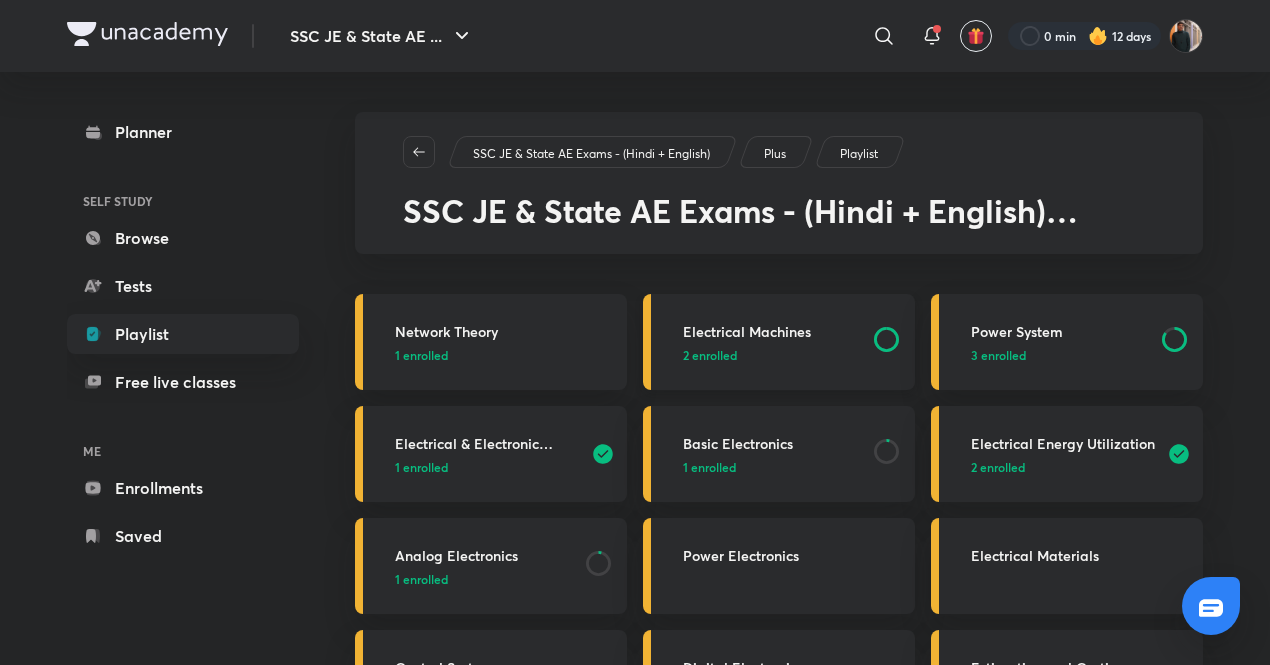 click on "Electrical Machines" at bounding box center [772, 331] 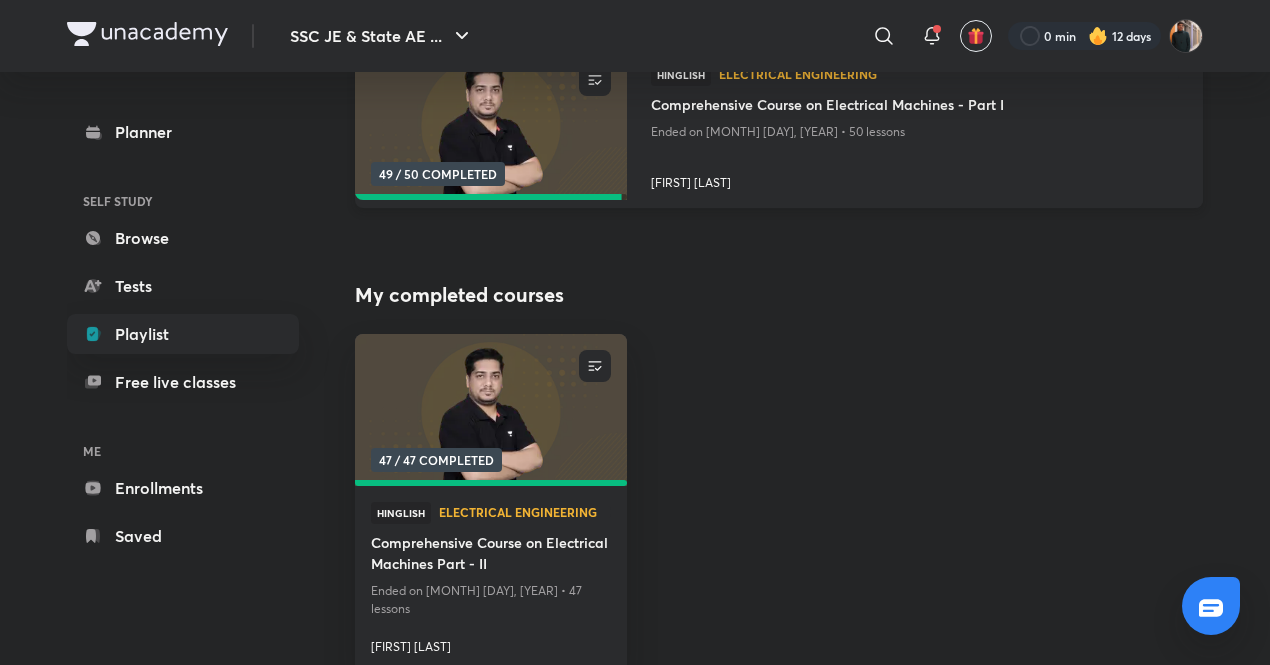 scroll, scrollTop: 200, scrollLeft: 0, axis: vertical 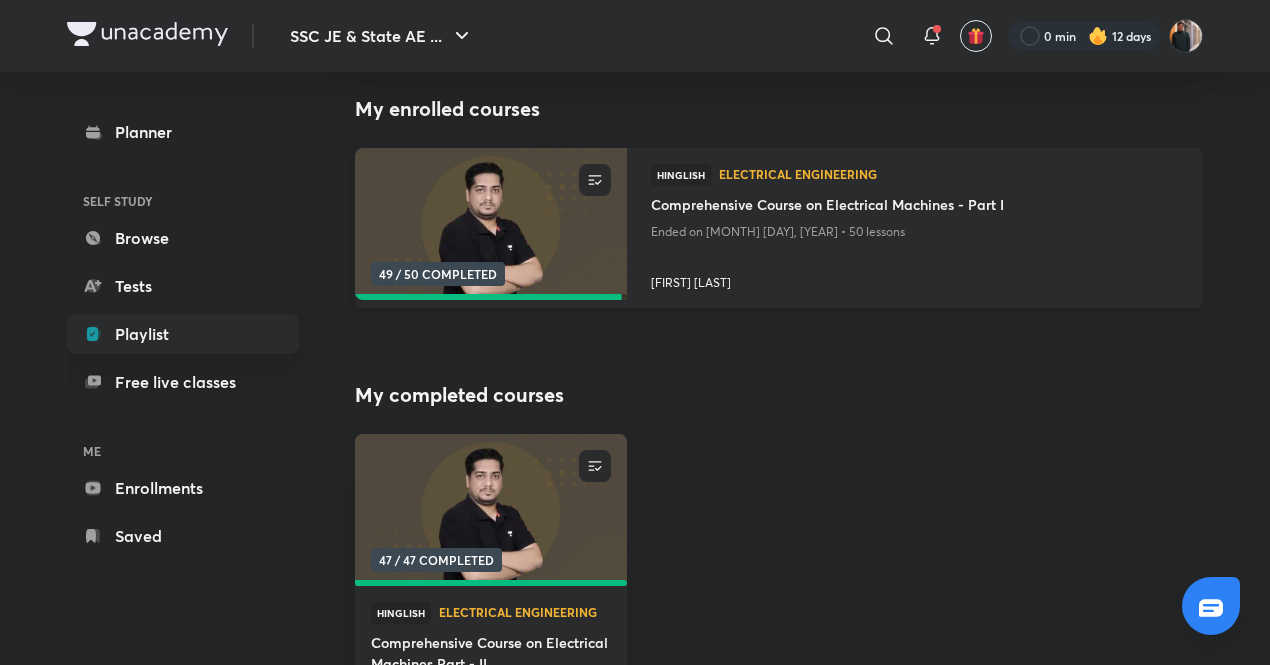 click at bounding box center (490, 224) 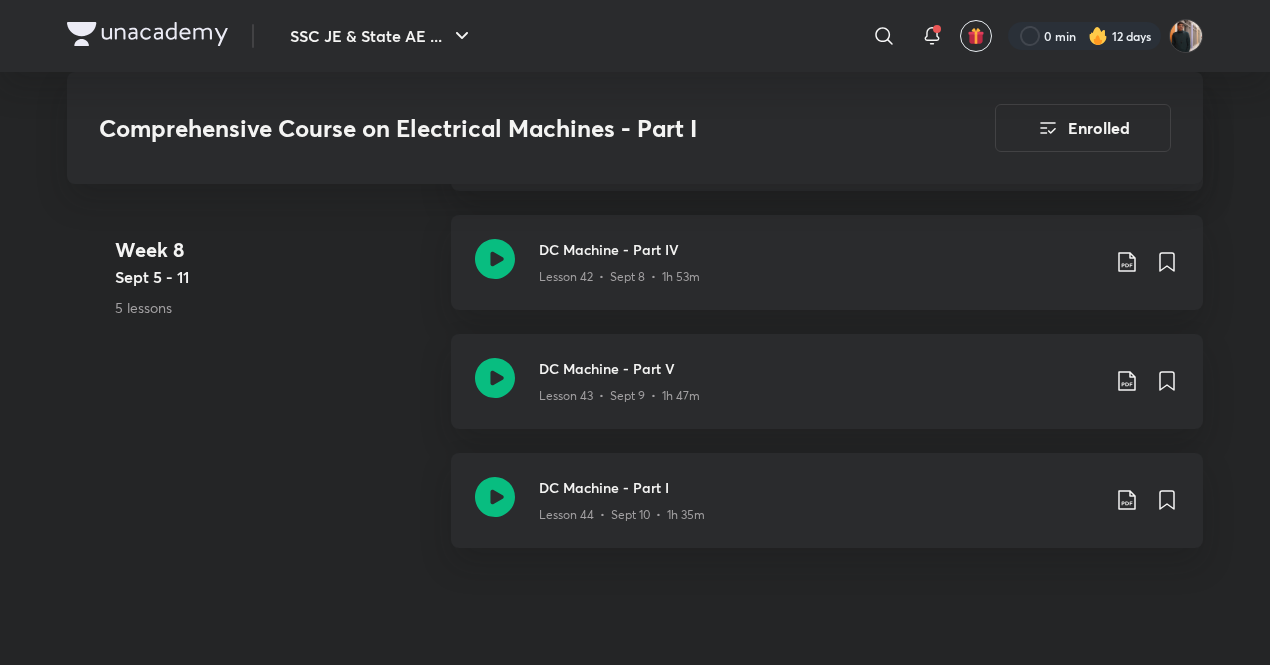 scroll, scrollTop: 7166, scrollLeft: 0, axis: vertical 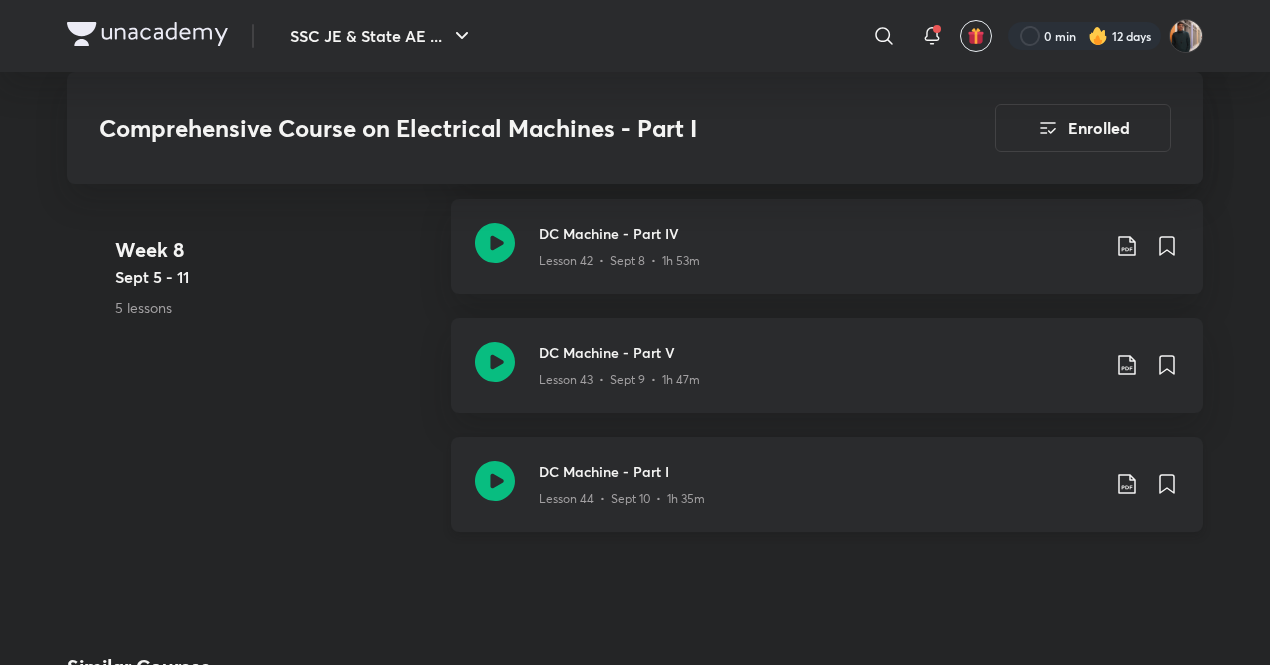 click on "DC Machine - Part I Lesson 44 • [MONTH] [DAY] • 1h 35m" at bounding box center (859, 484) 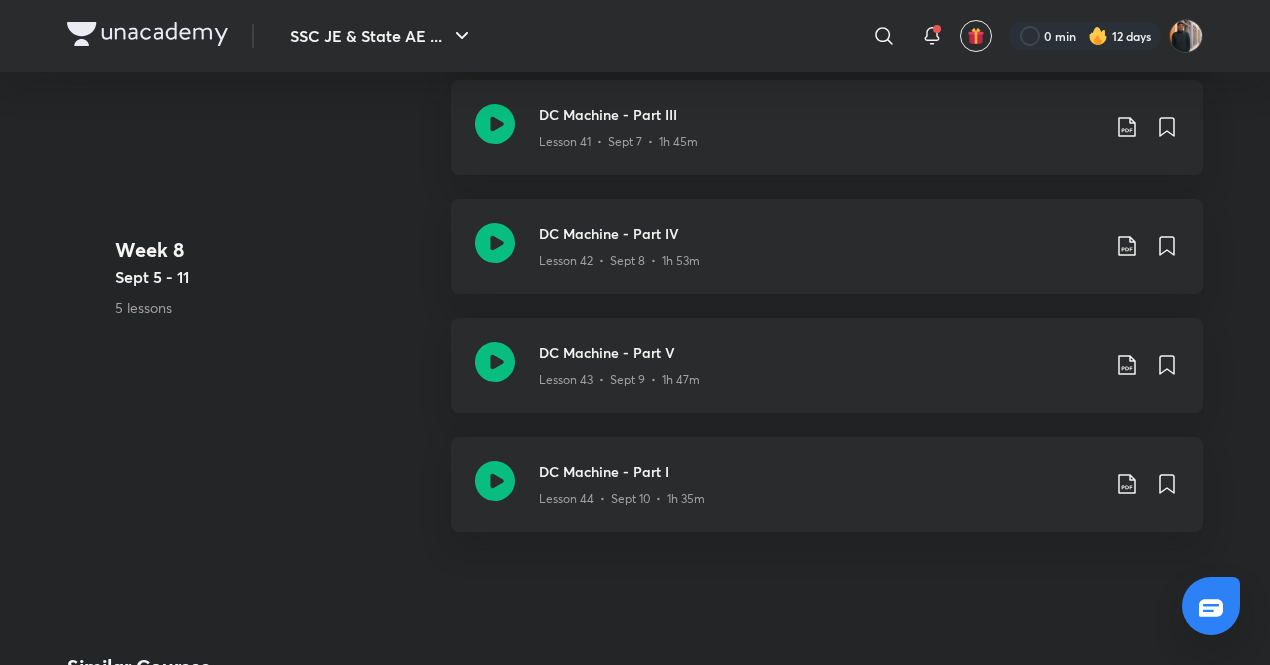 scroll, scrollTop: 0, scrollLeft: 0, axis: both 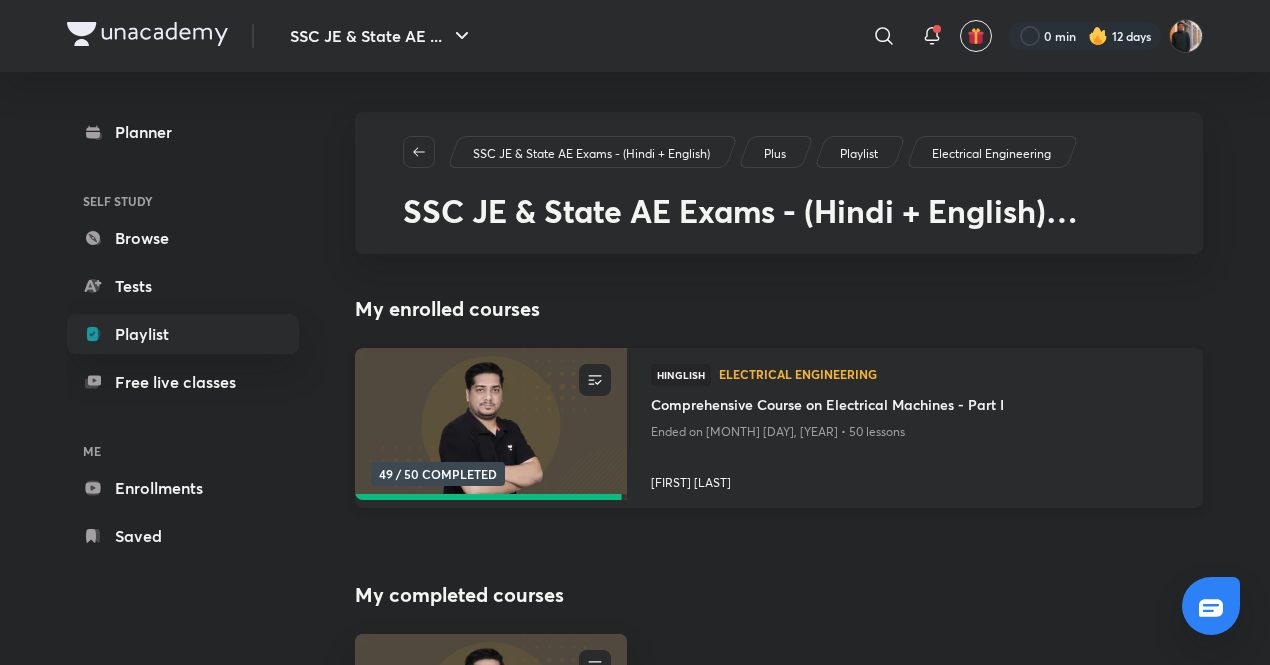 drag, startPoint x: 1096, startPoint y: 468, endPoint x: 1089, endPoint y: 457, distance: 13.038404 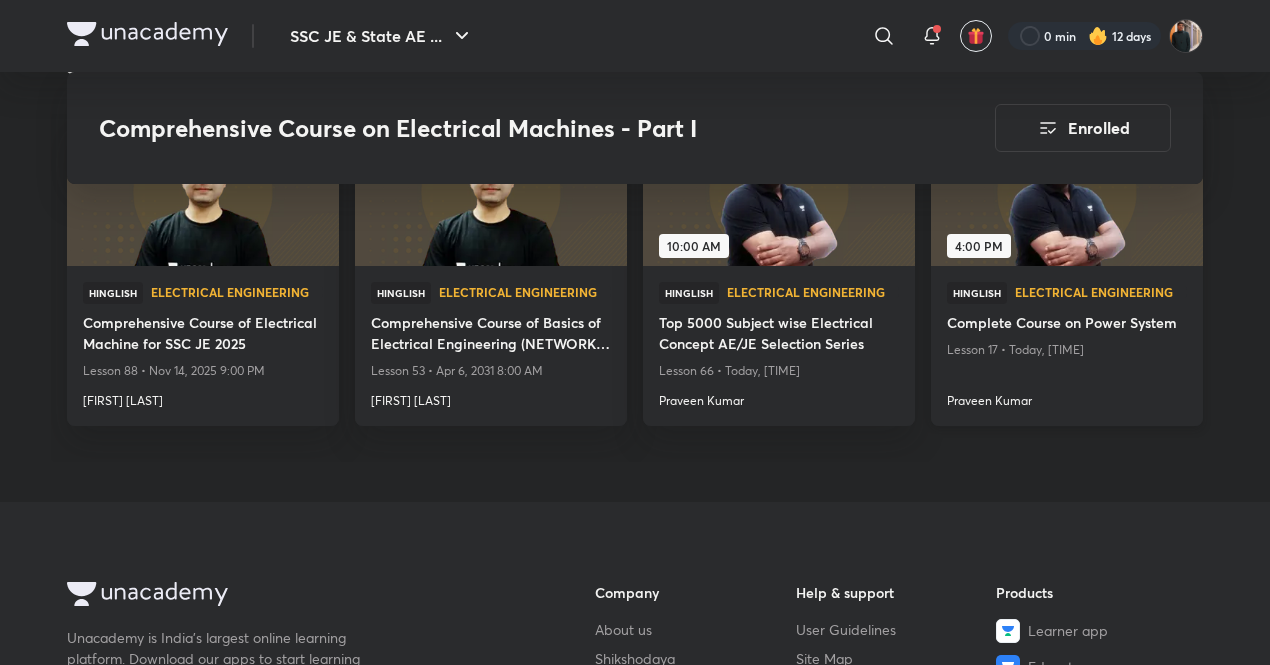scroll, scrollTop: 2885, scrollLeft: 0, axis: vertical 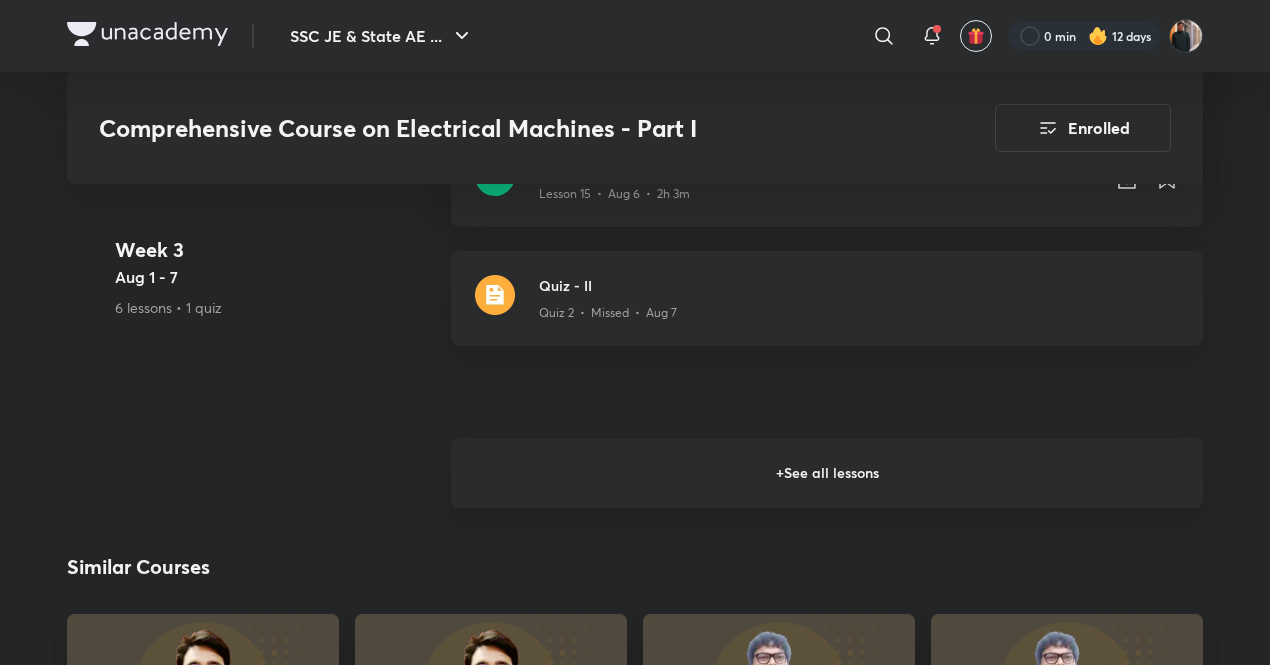 click on "+  See all lessons" at bounding box center [827, 473] 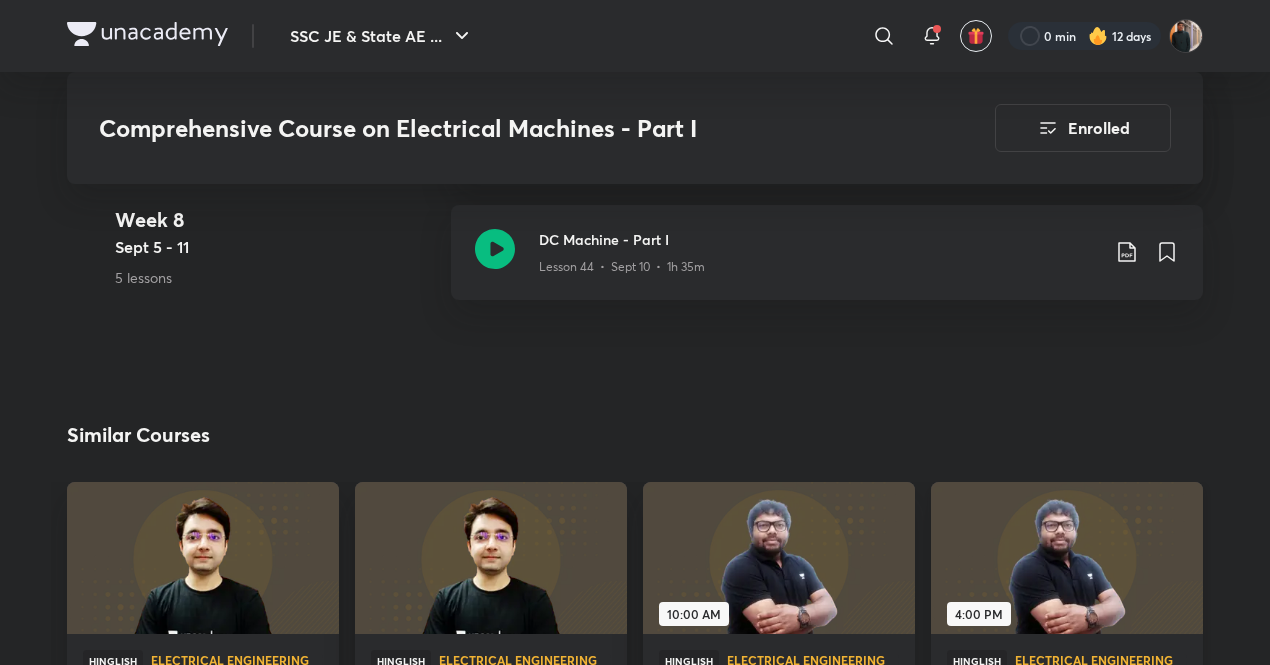 scroll, scrollTop: 7185, scrollLeft: 0, axis: vertical 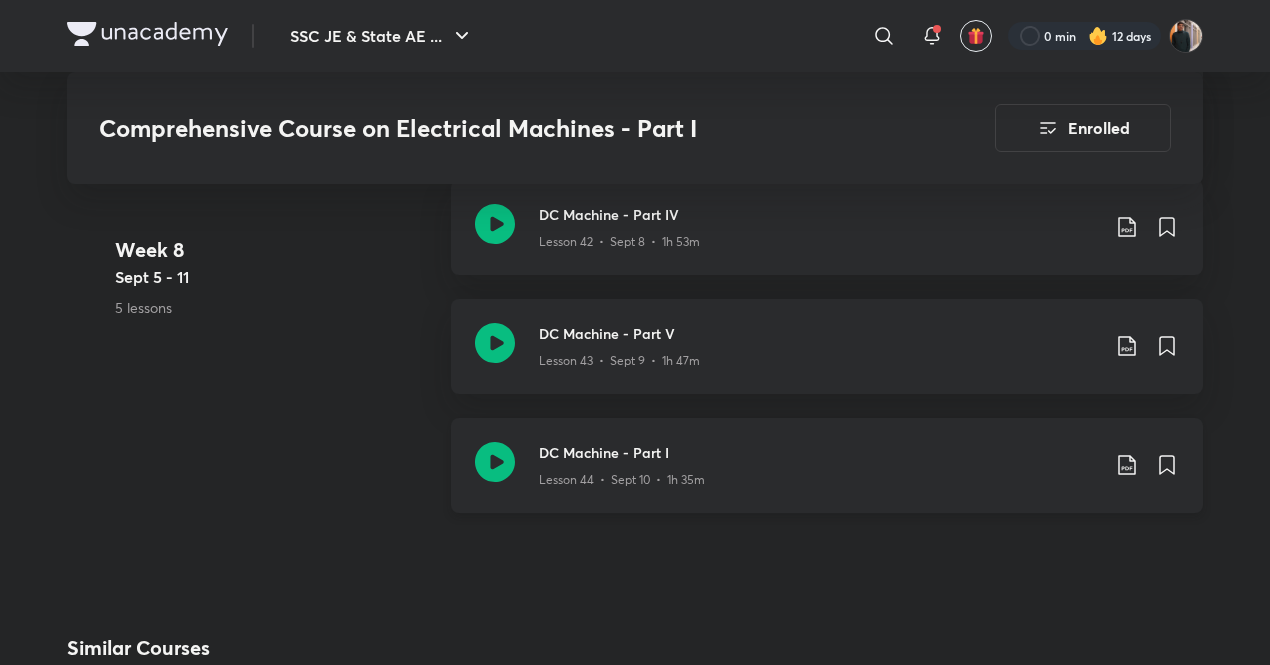 click 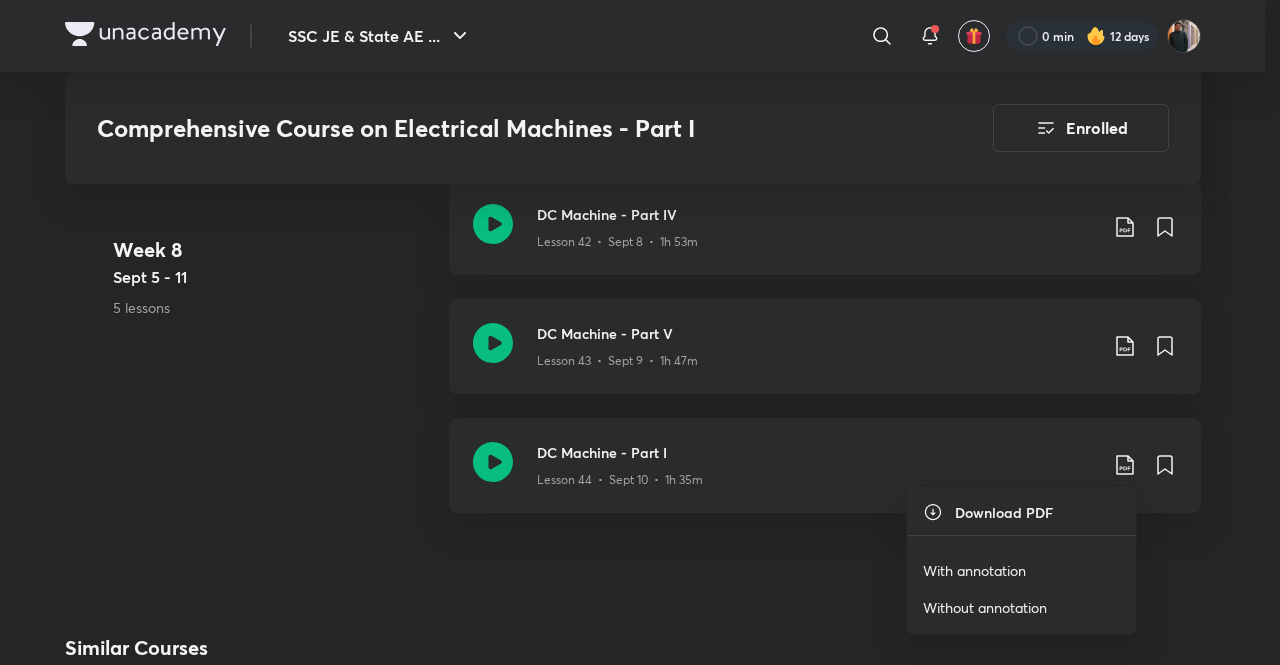 click on "With annotation" at bounding box center [974, 570] 